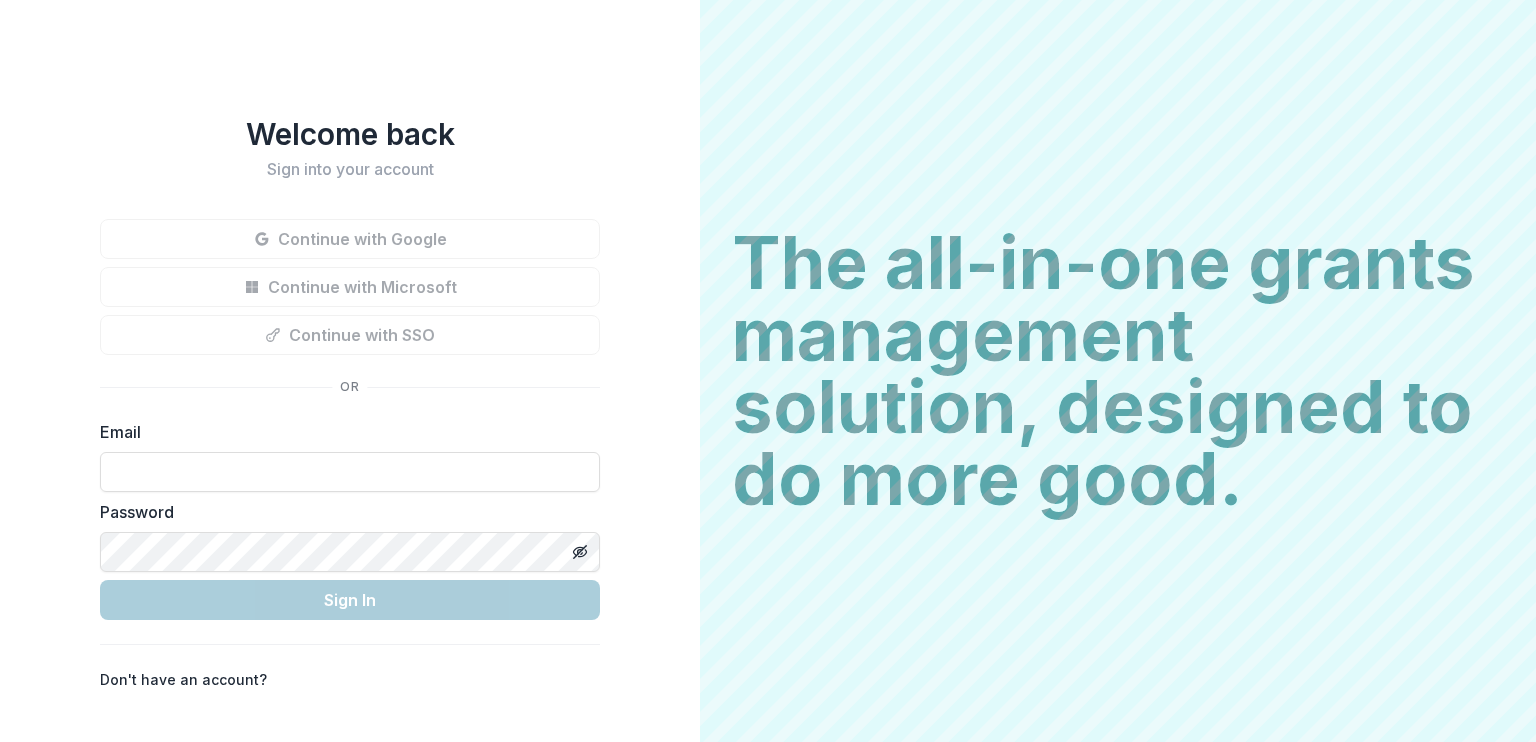 click on "Email" at bounding box center [350, 456] 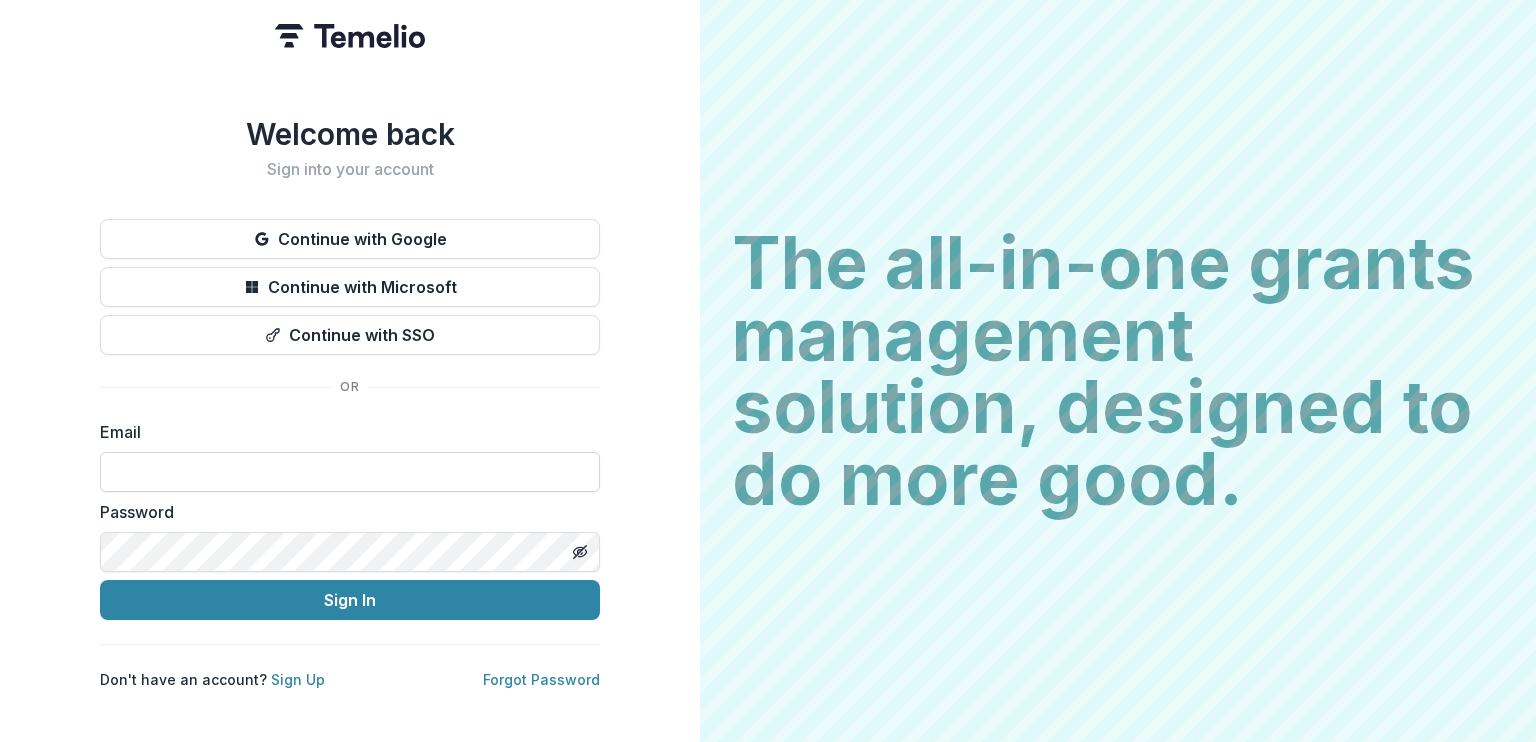 click at bounding box center [350, 472] 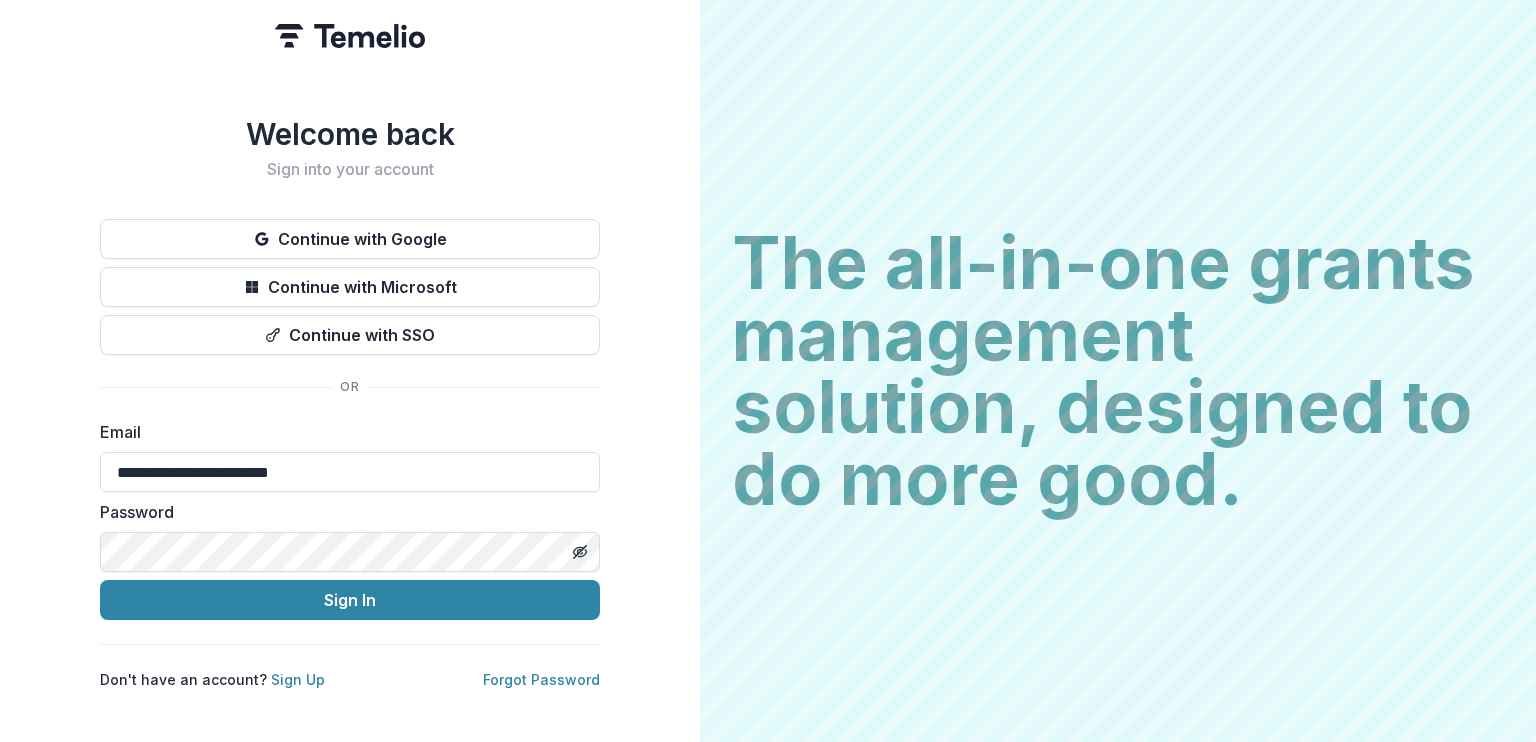 type on "**********" 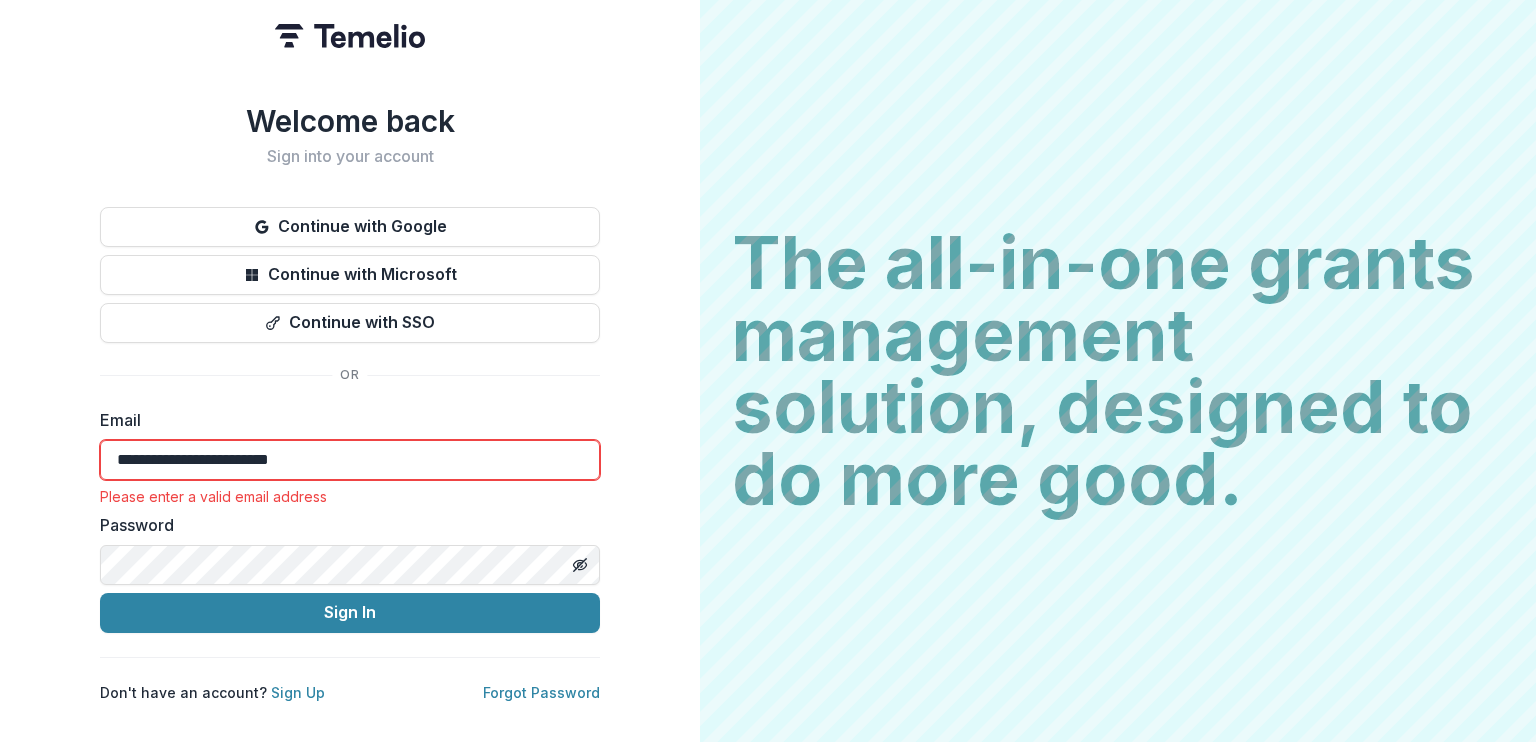click on "**********" at bounding box center [350, 460] 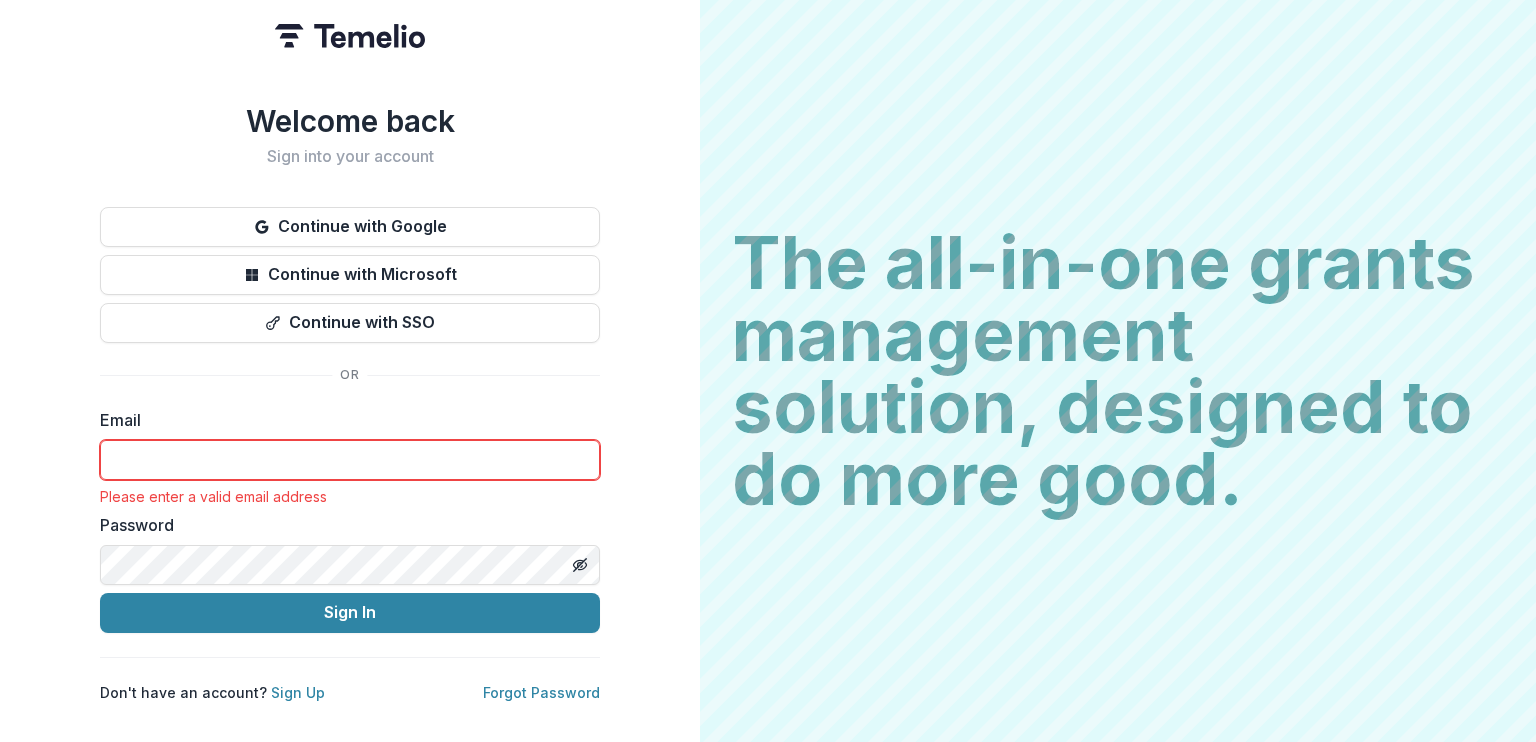 paste on "**********" 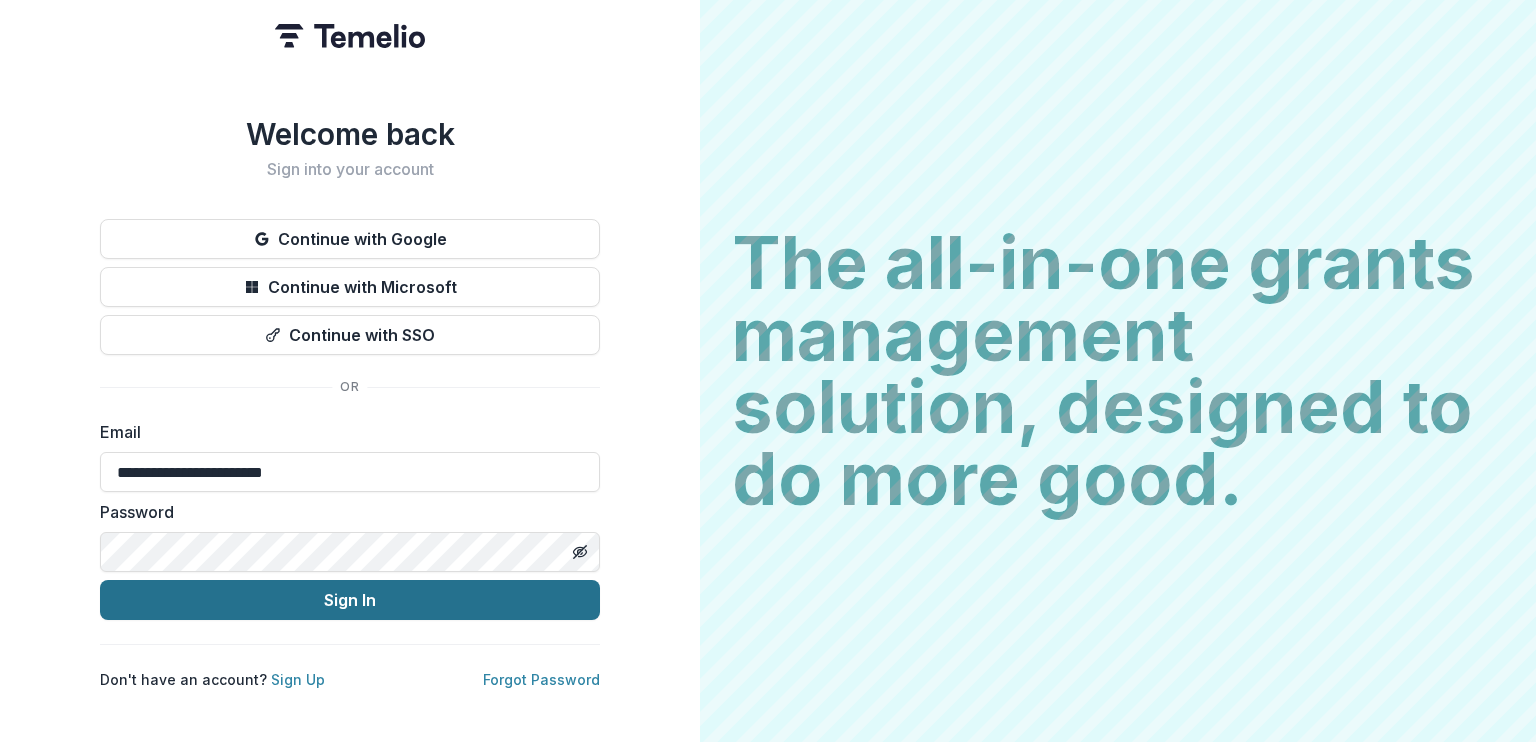 type on "**********" 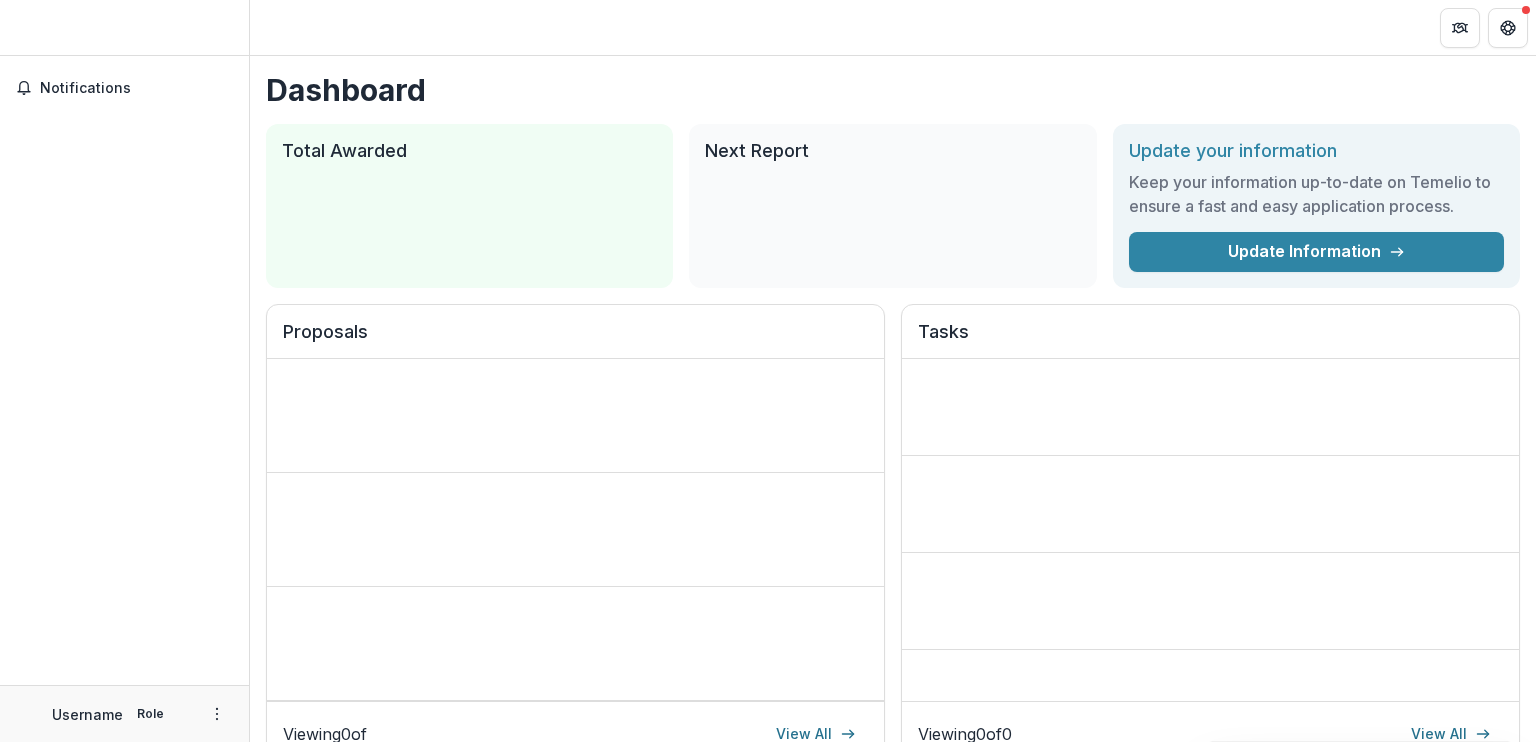 scroll, scrollTop: 0, scrollLeft: 0, axis: both 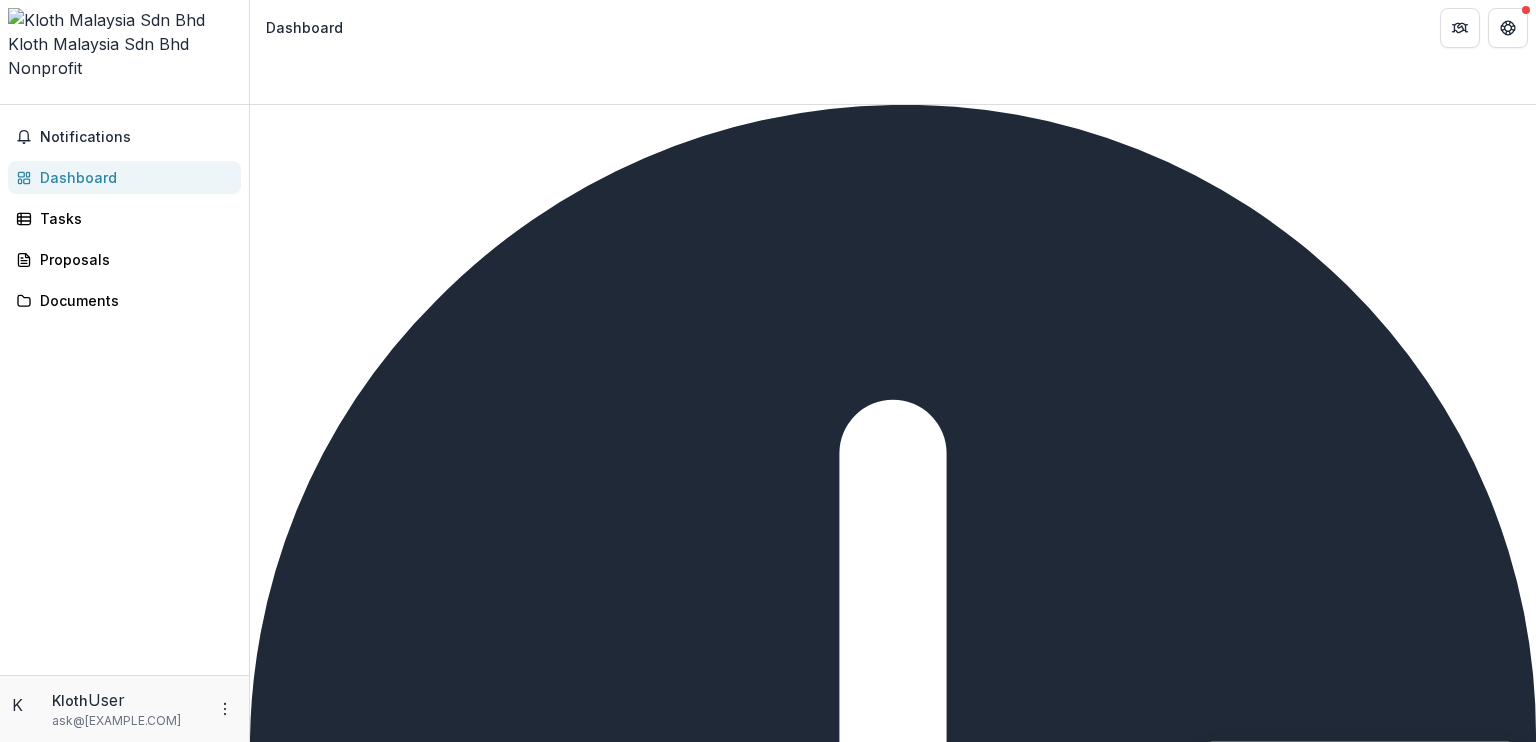 click on "Complete" at bounding box center [298, 1451] 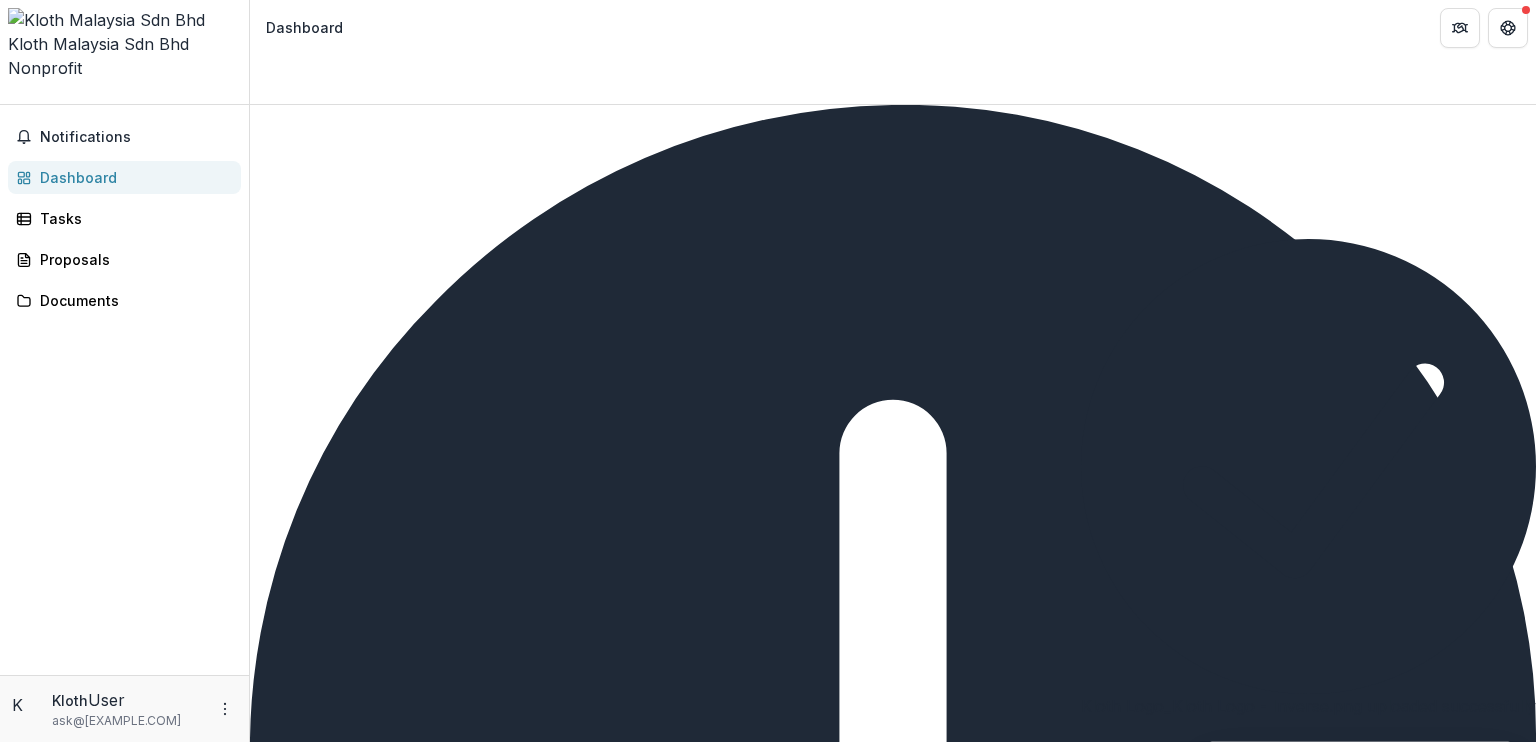 scroll, scrollTop: 1275, scrollLeft: 0, axis: vertical 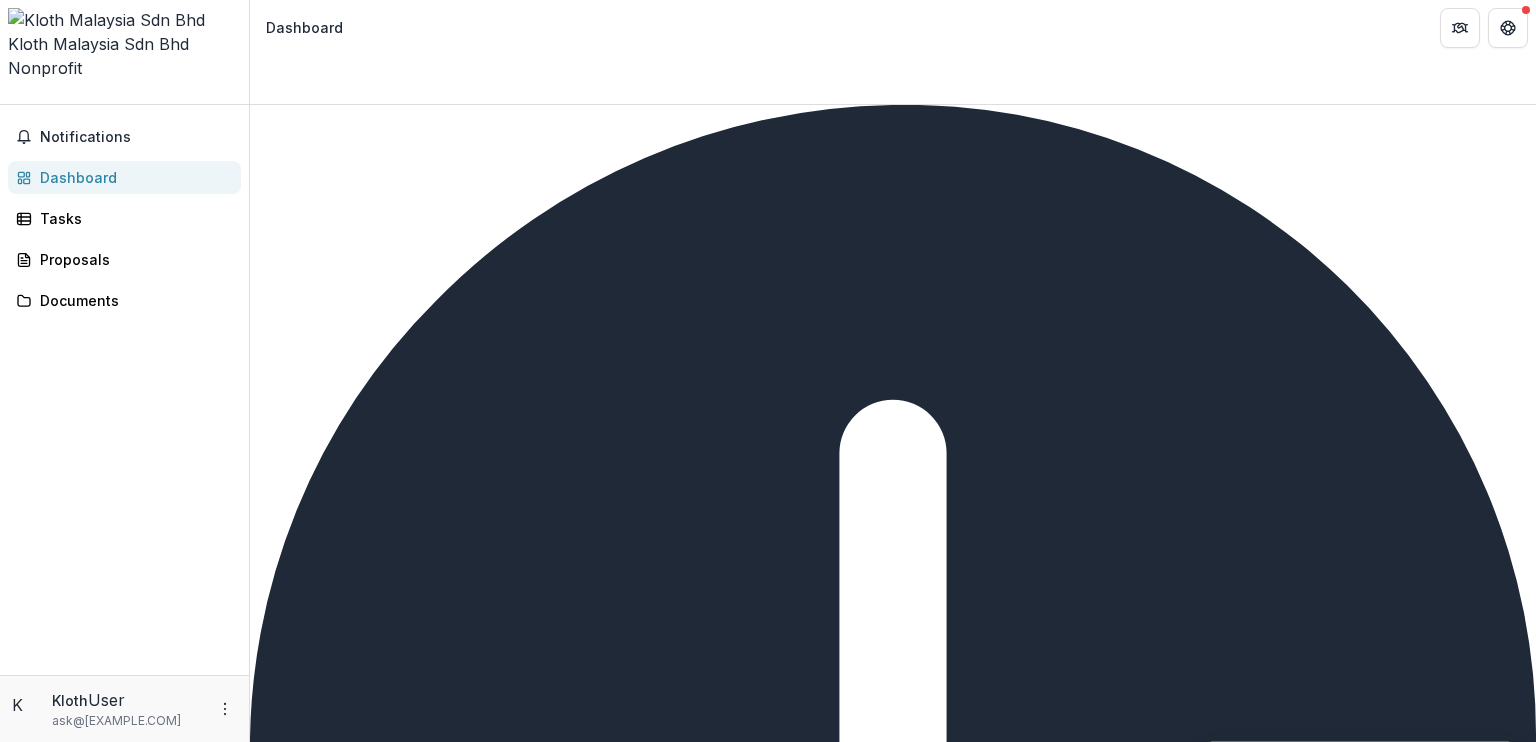 click on "Drag and drop files or   click to browse" at bounding box center (768, 3222) 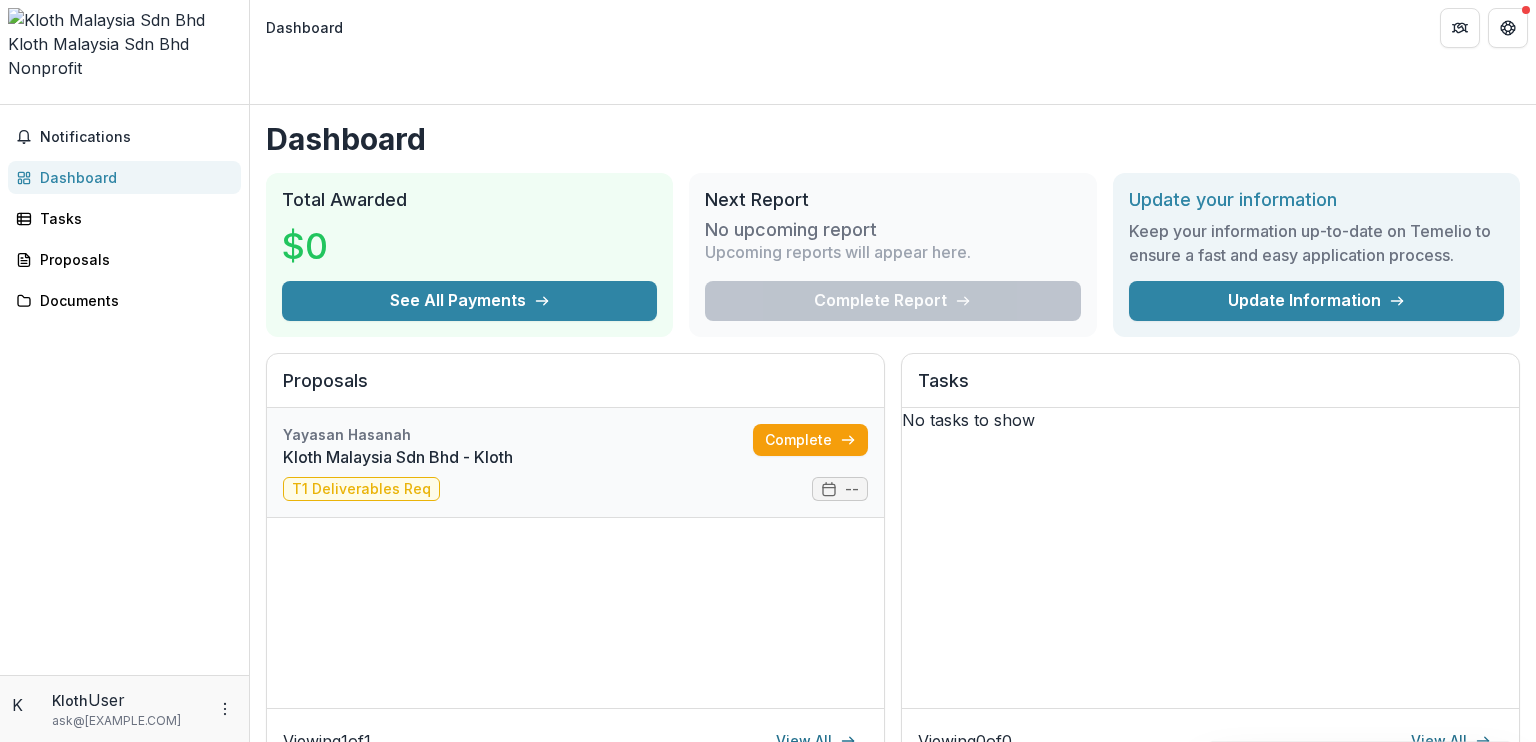 click on "Kloth Malaysia Sdn Bhd - Kloth" at bounding box center (518, 457) 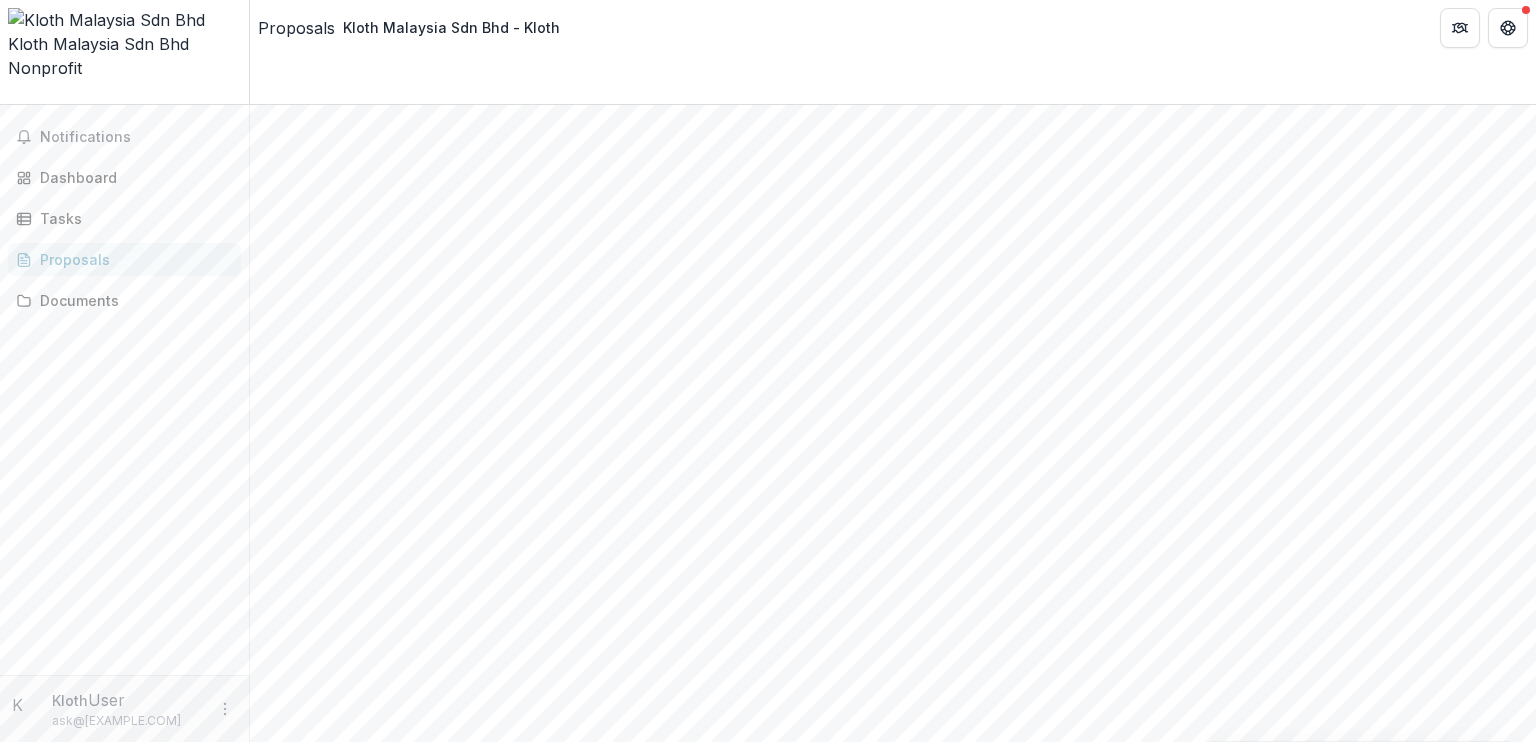 scroll, scrollTop: 671, scrollLeft: 0, axis: vertical 